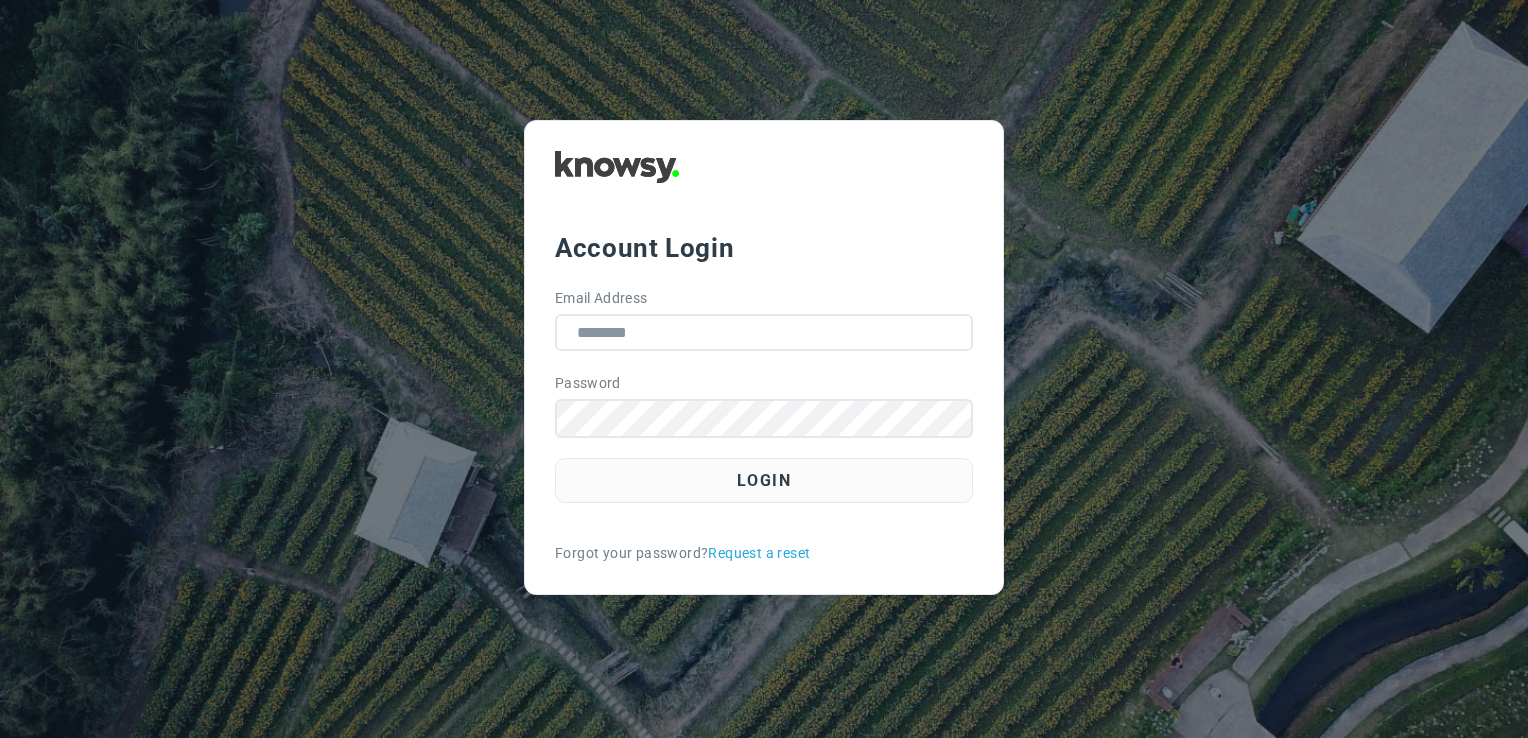 scroll, scrollTop: 0, scrollLeft: 0, axis: both 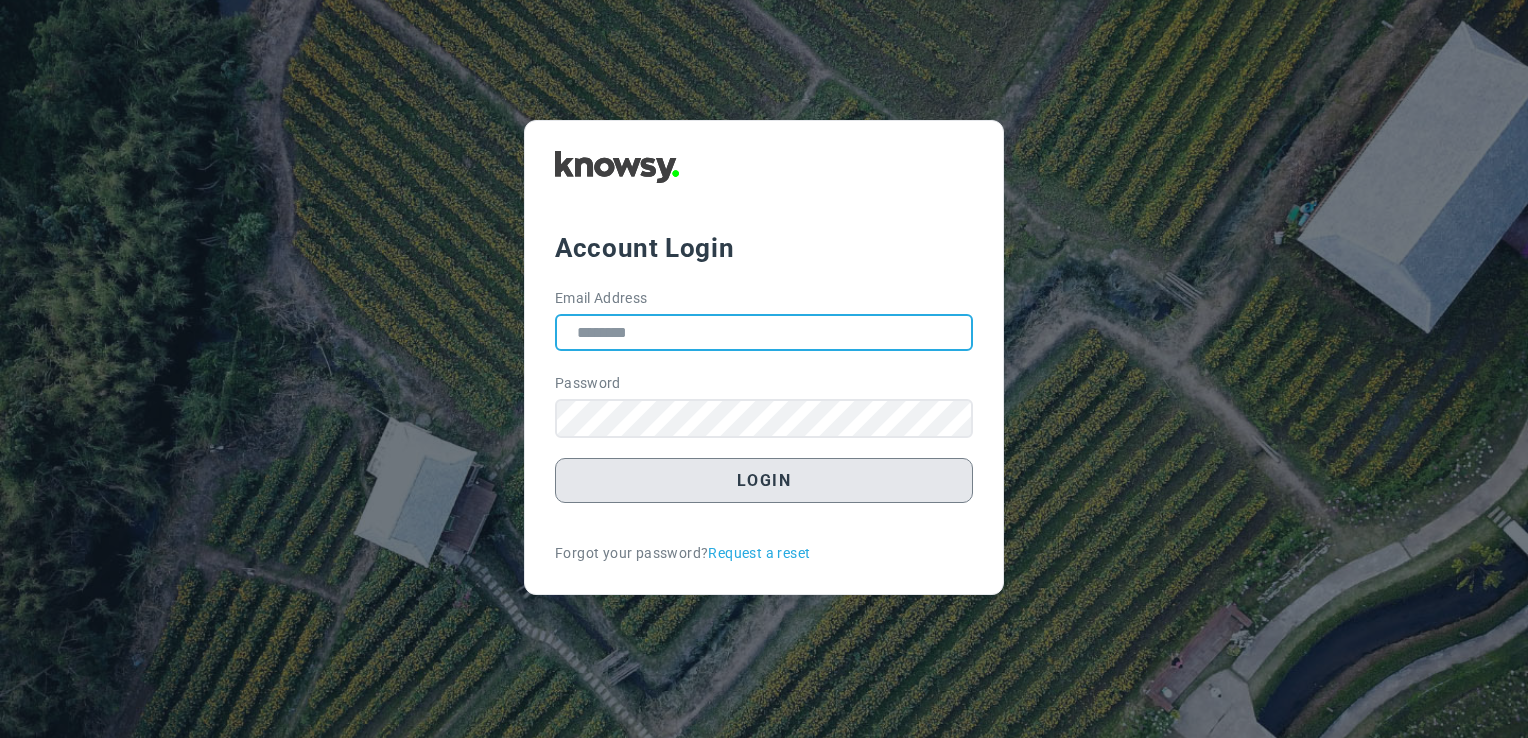type on "**********" 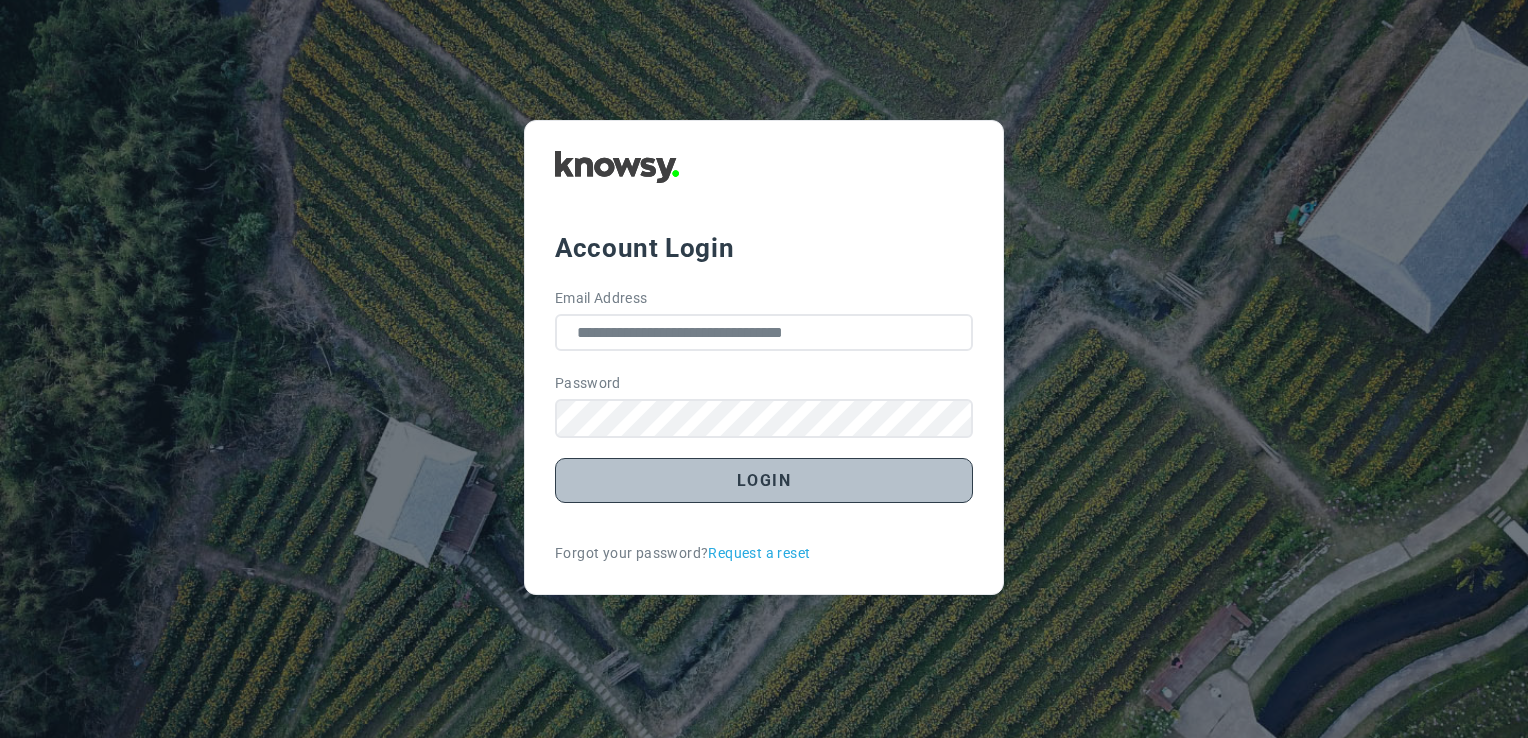 click on "Login" at bounding box center [764, 480] 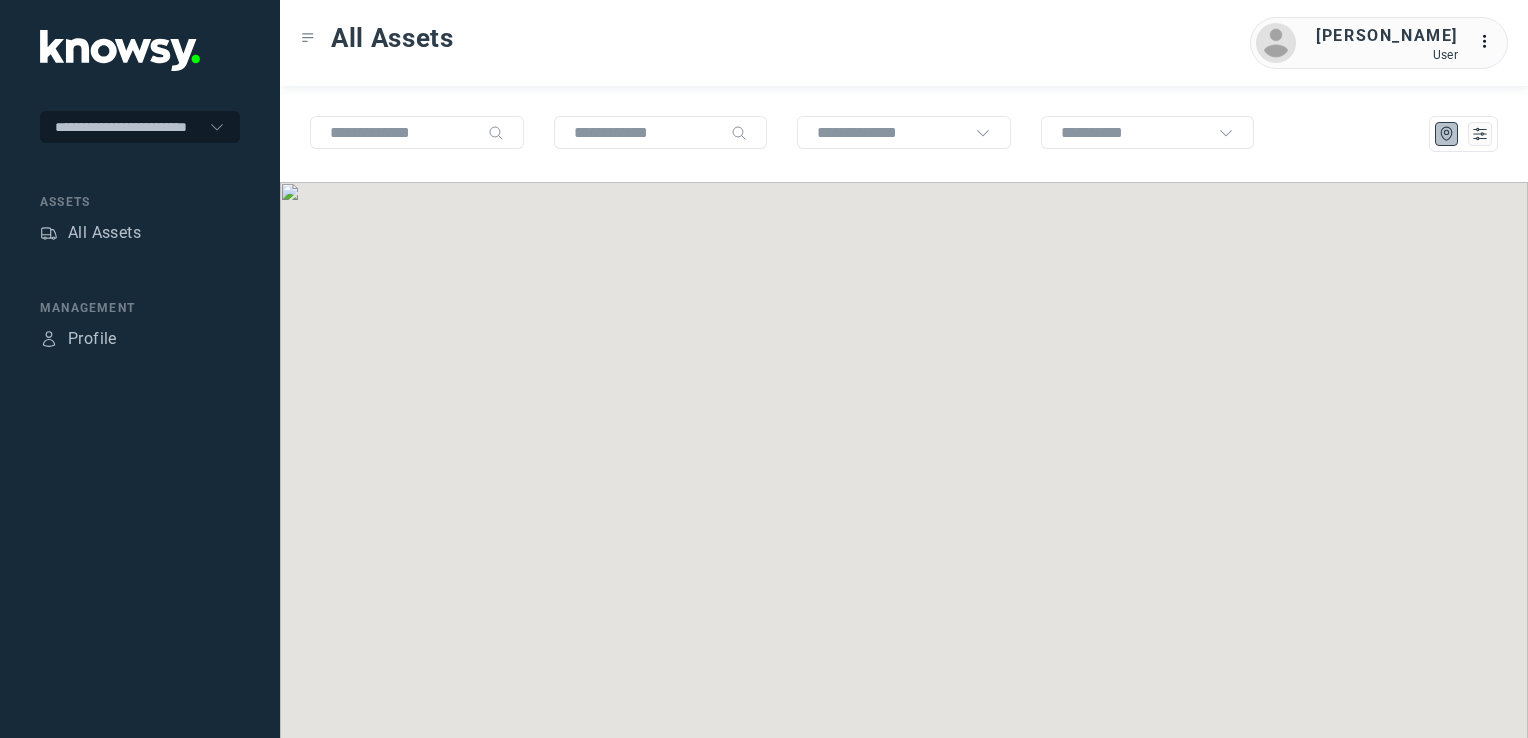 scroll, scrollTop: 0, scrollLeft: 0, axis: both 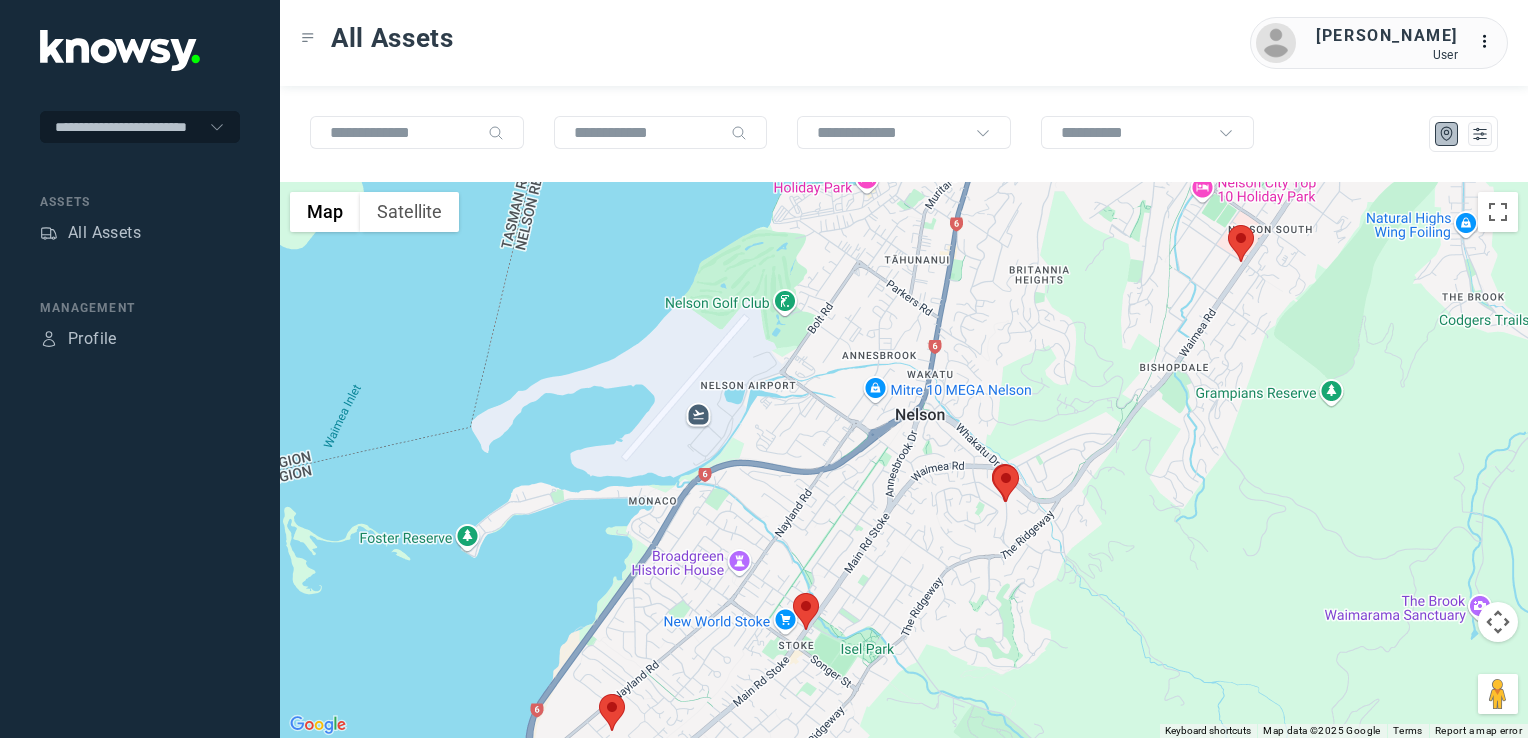 drag, startPoint x: 1056, startPoint y: 575, endPoint x: 1126, endPoint y: 559, distance: 71.80529 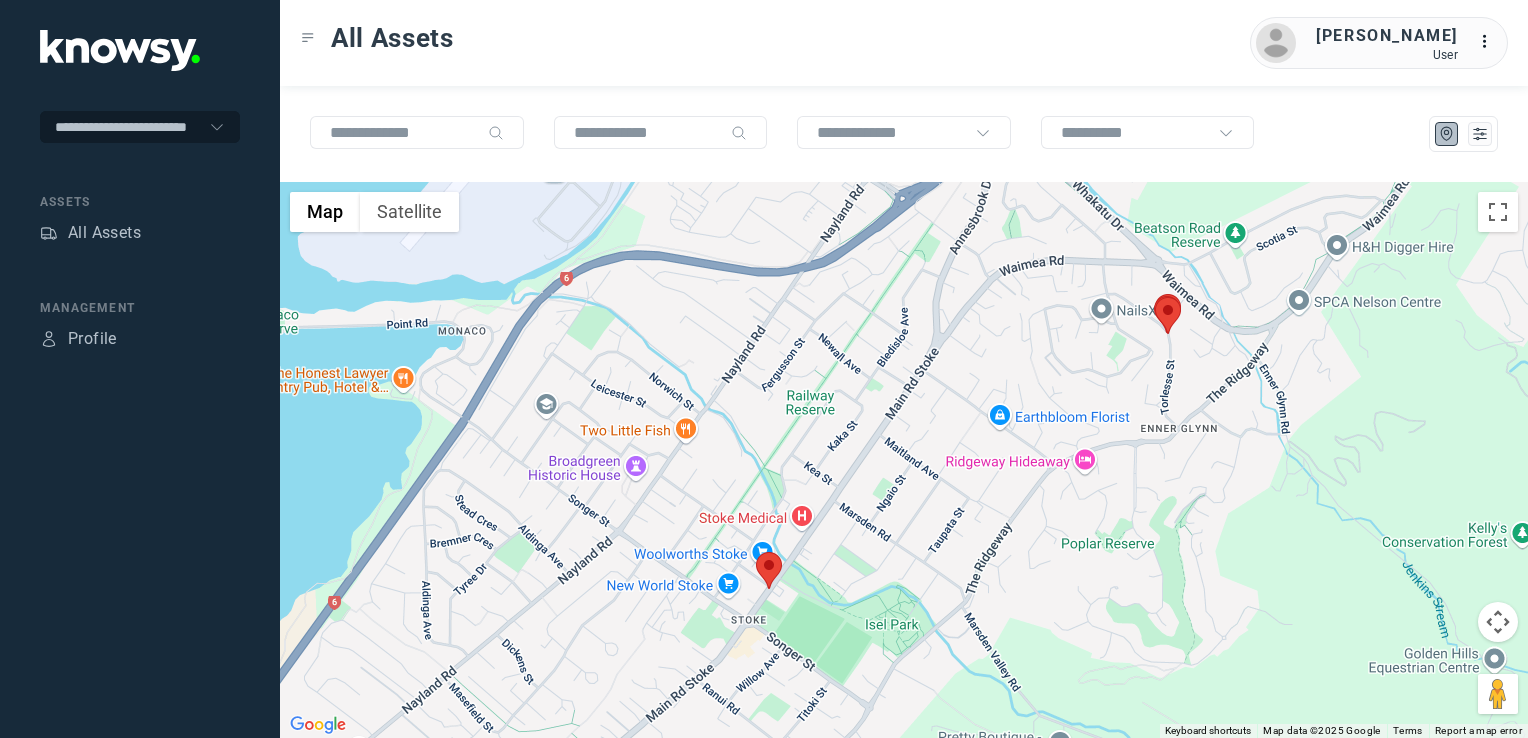 click 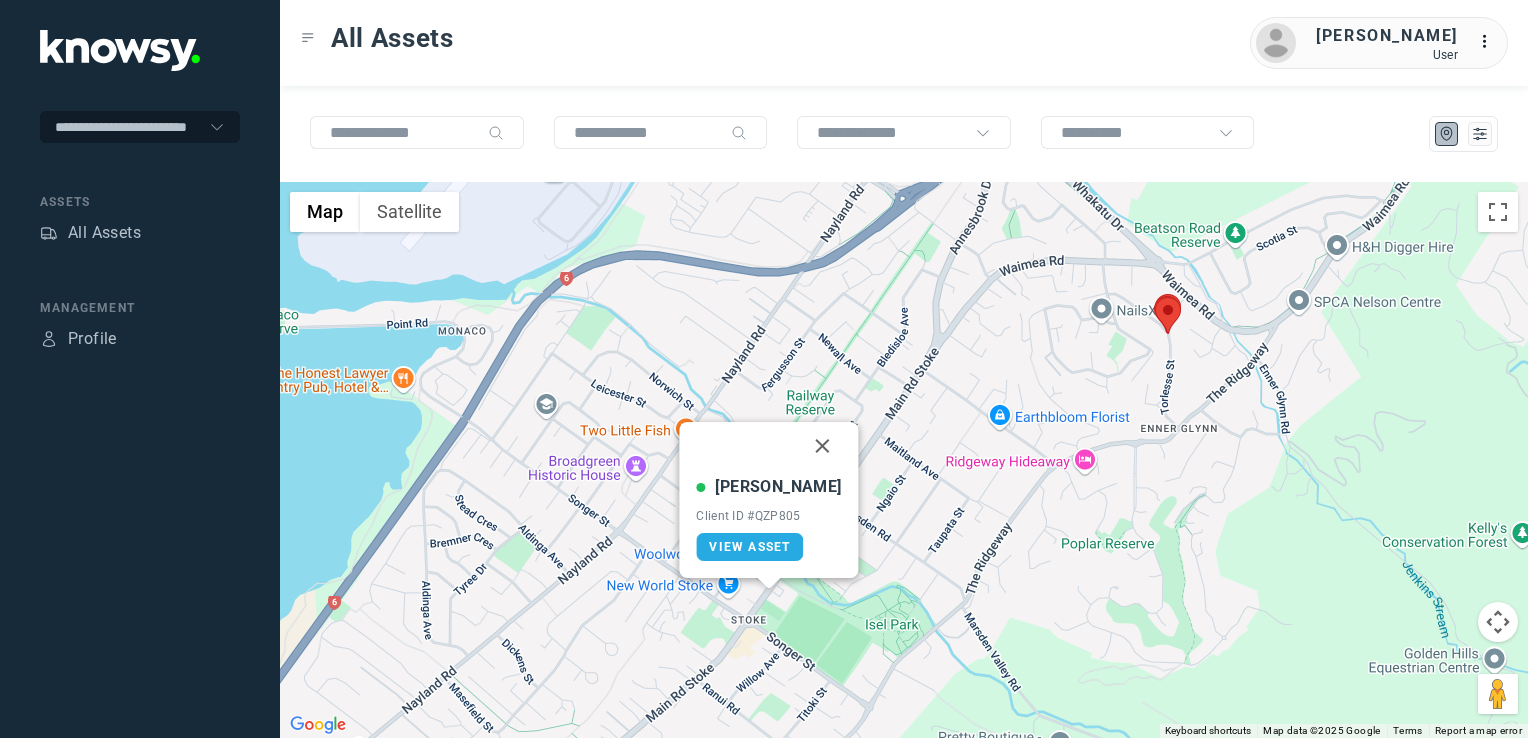 click 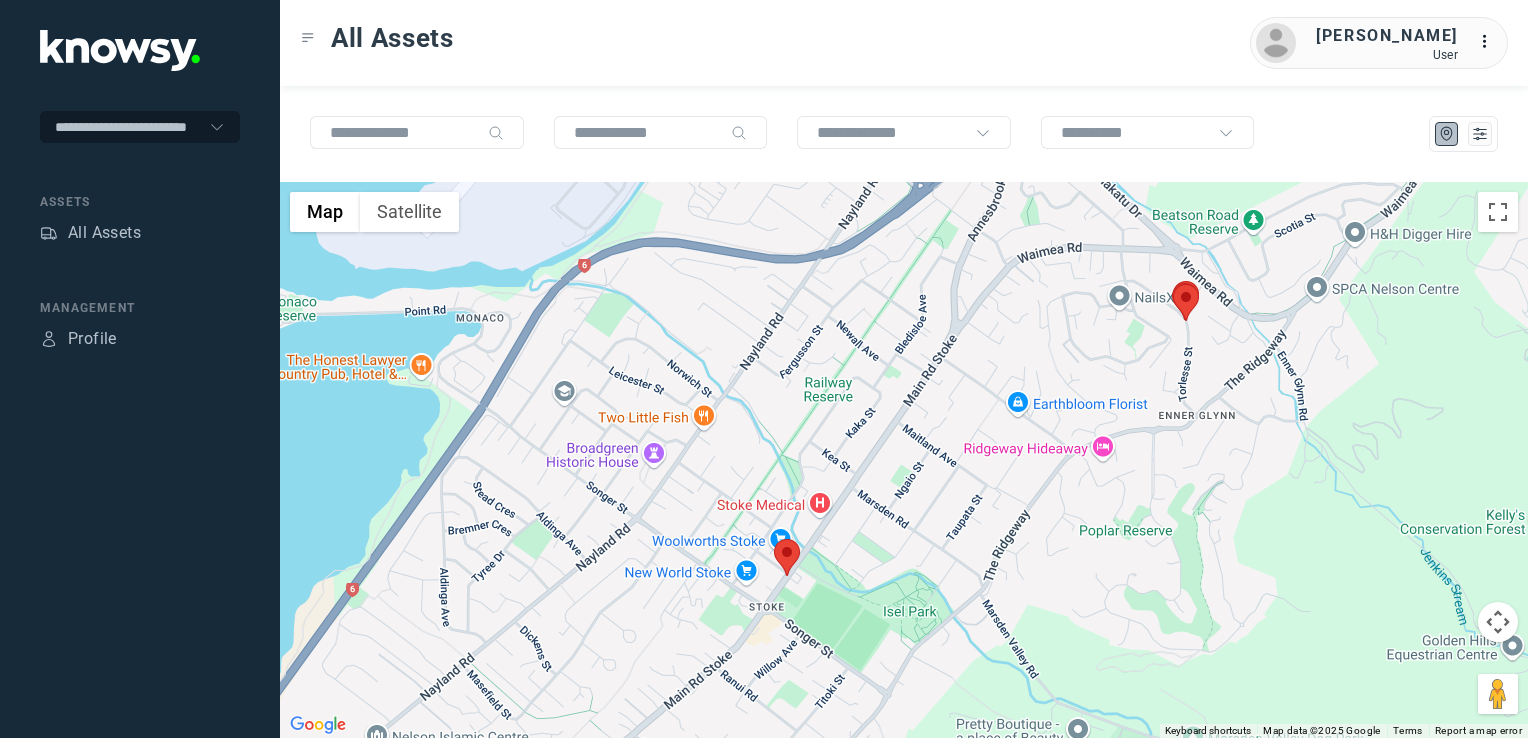 drag, startPoint x: 1080, startPoint y: 493, endPoint x: 1144, endPoint y: 455, distance: 74.431175 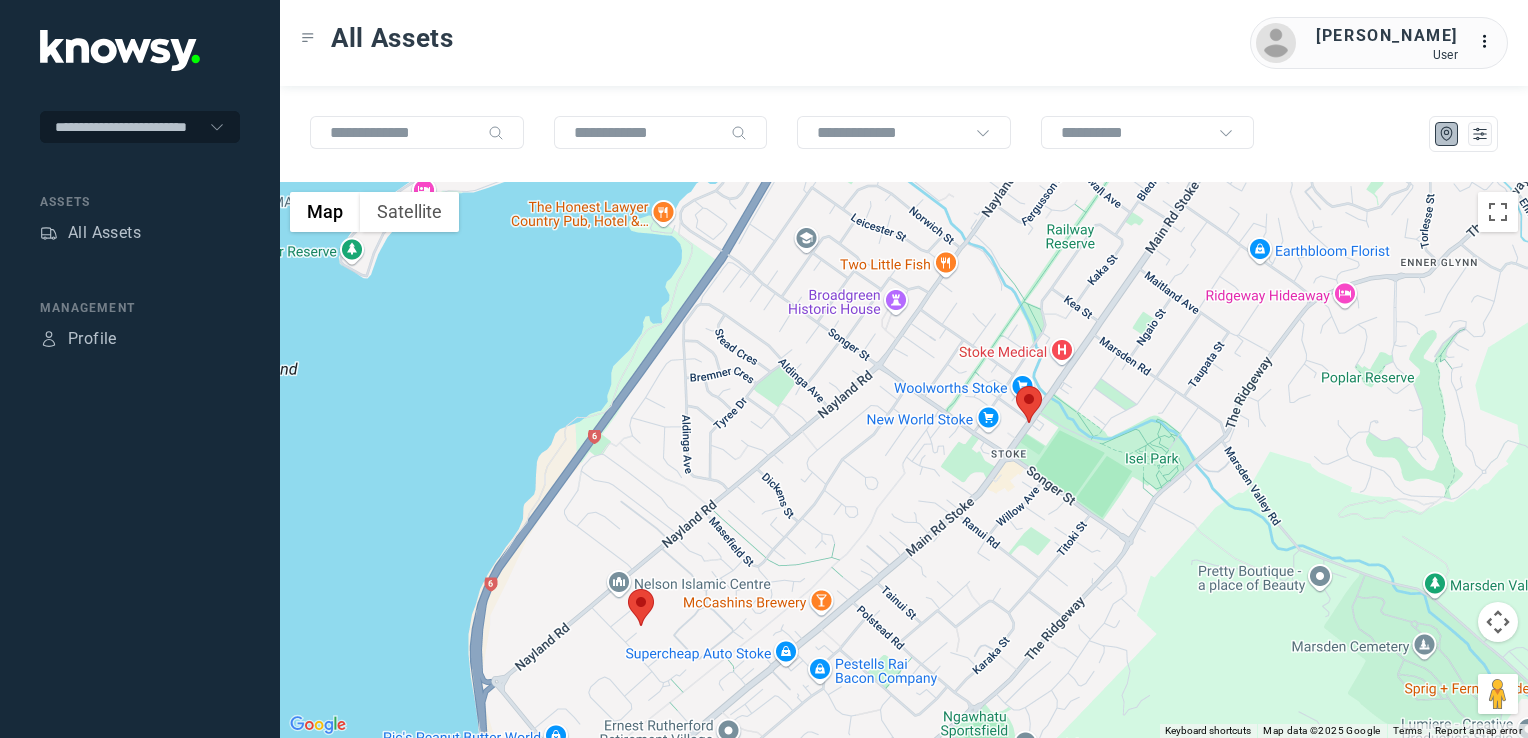 click 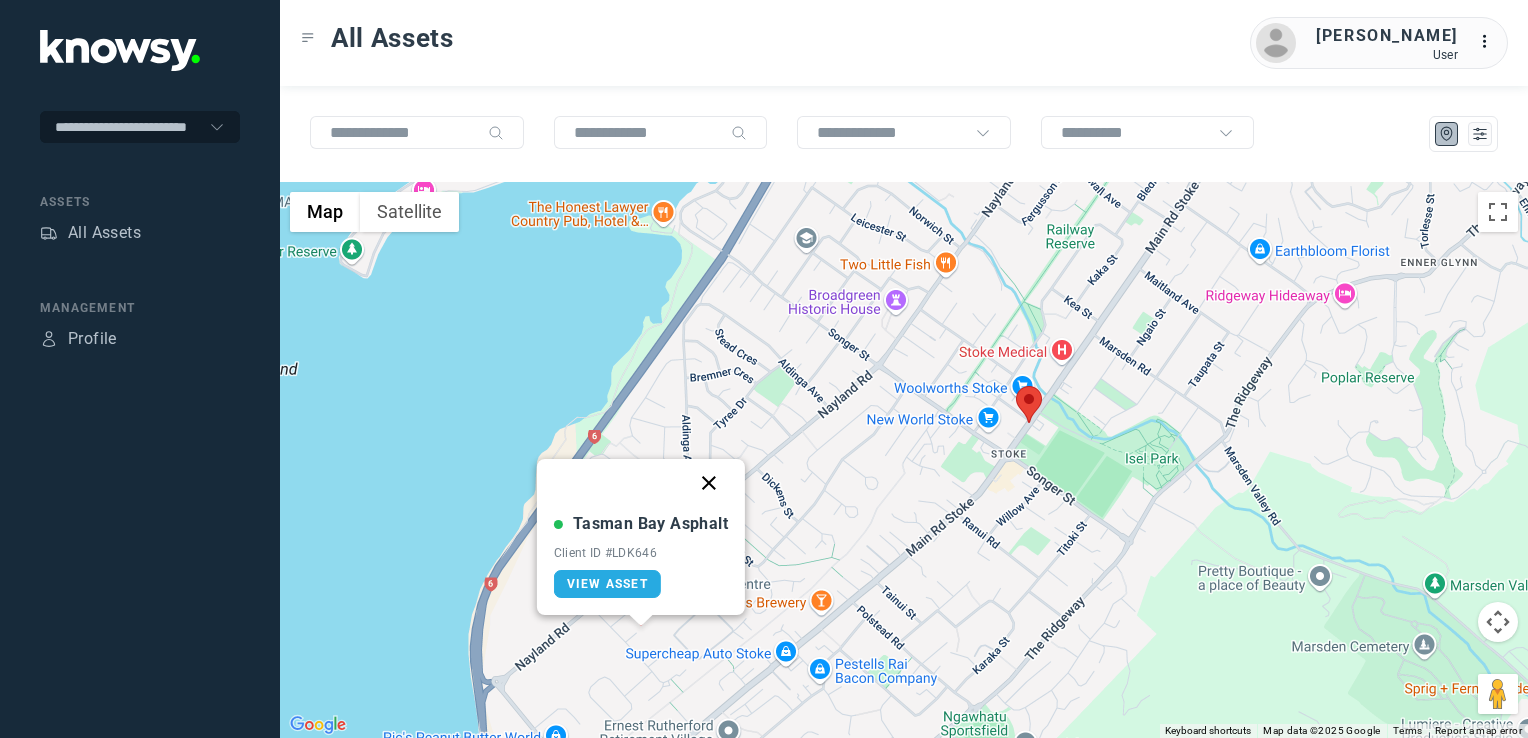 click 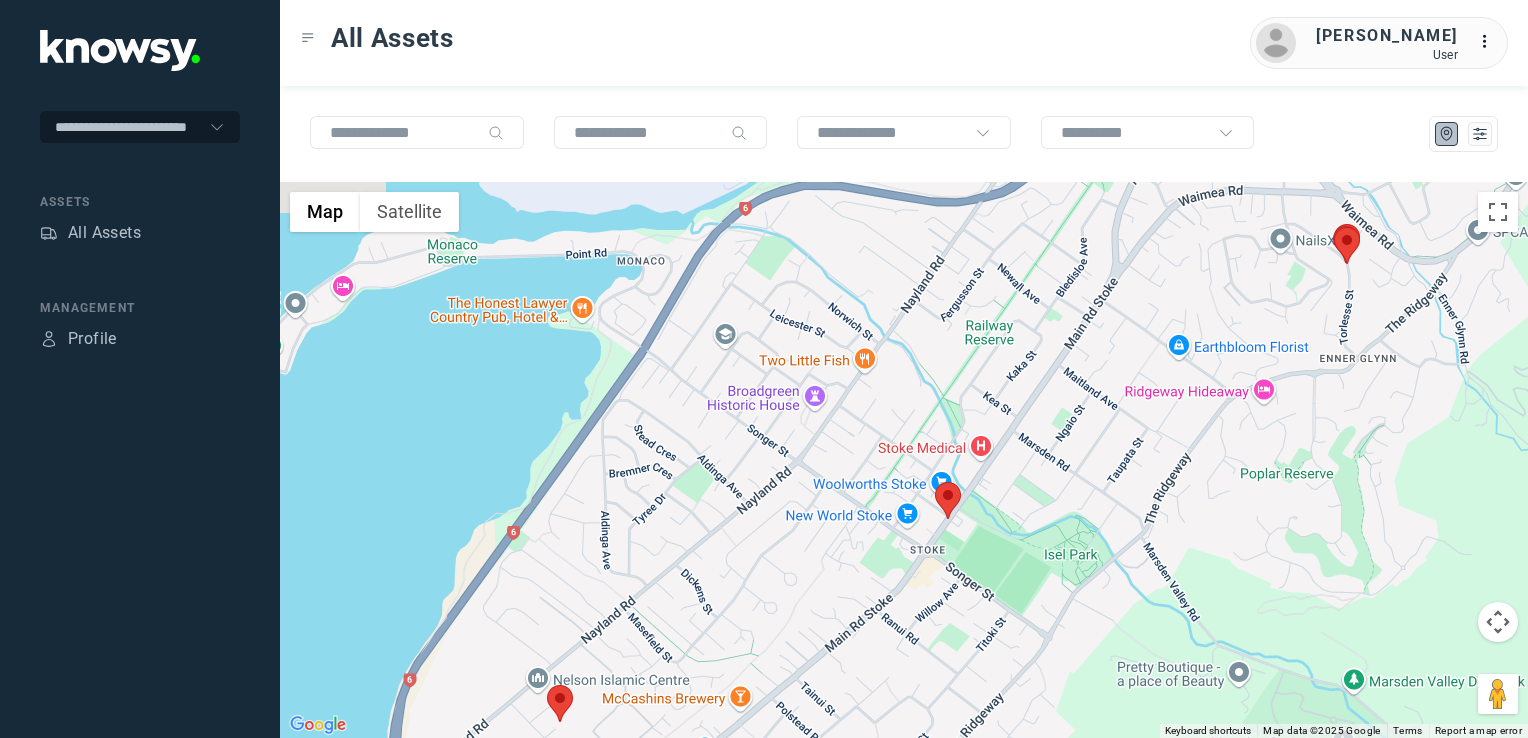 drag, startPoint x: 1089, startPoint y: 536, endPoint x: 992, endPoint y: 650, distance: 149.683 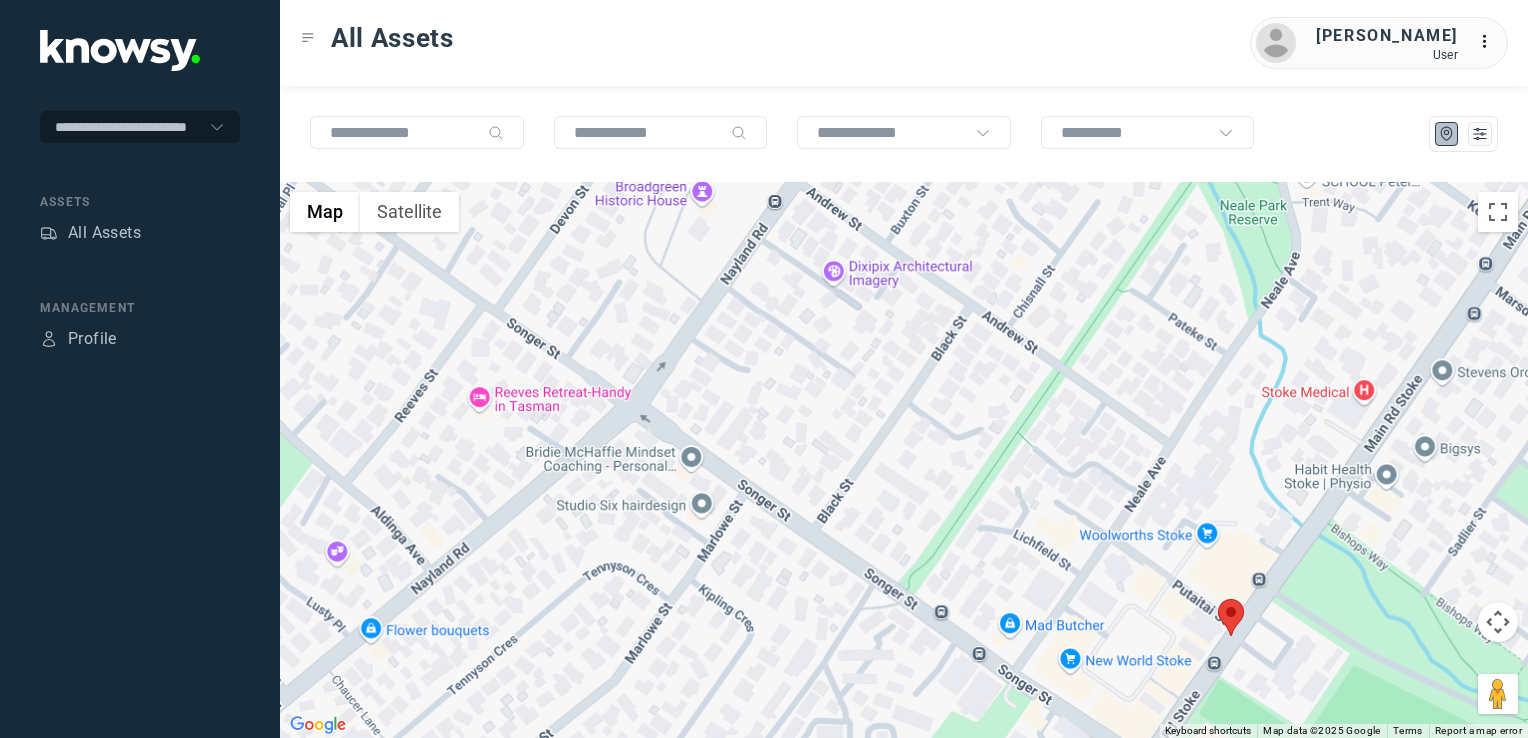 click on "To navigate, press the arrow keys." 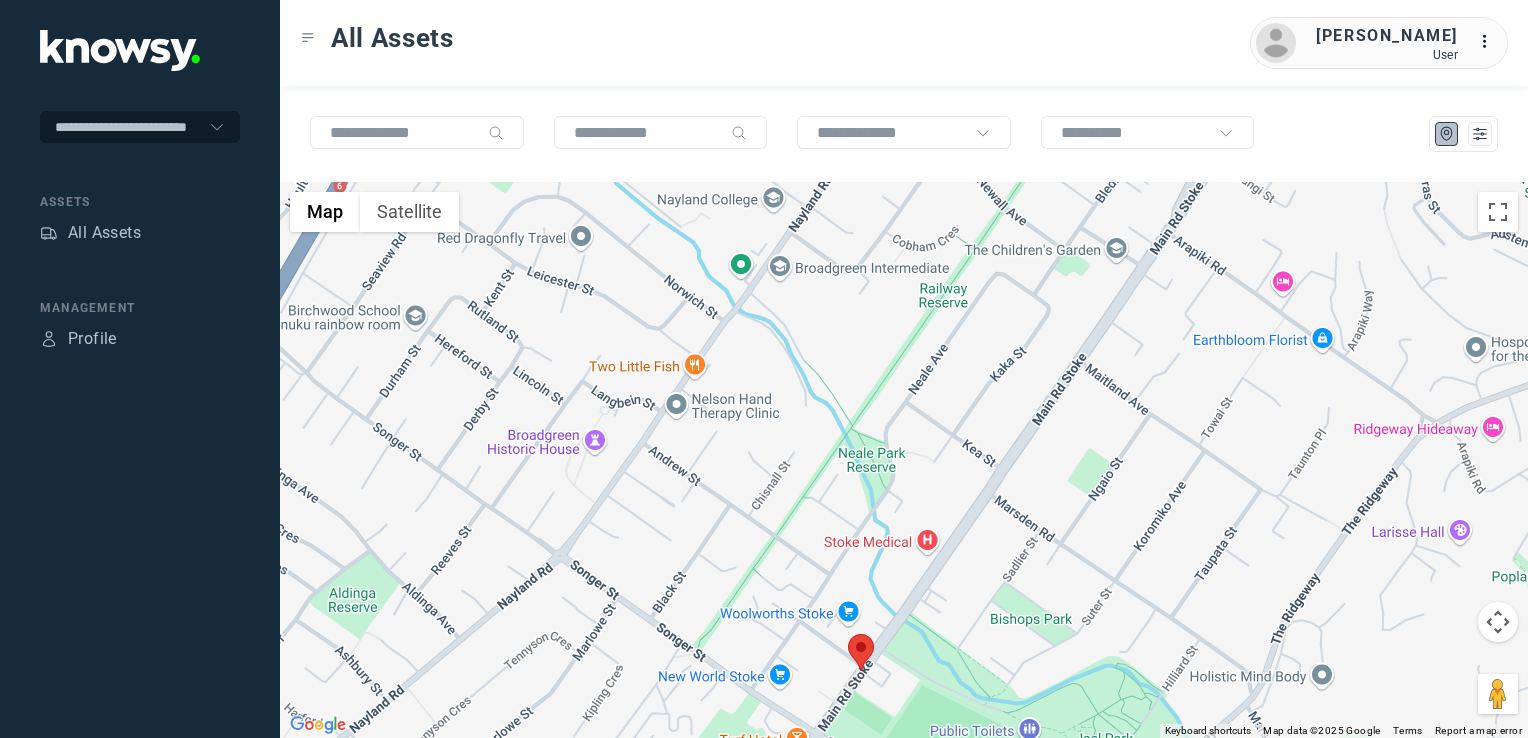 drag, startPoint x: 1138, startPoint y: 510, endPoint x: 1044, endPoint y: 640, distance: 160.42444 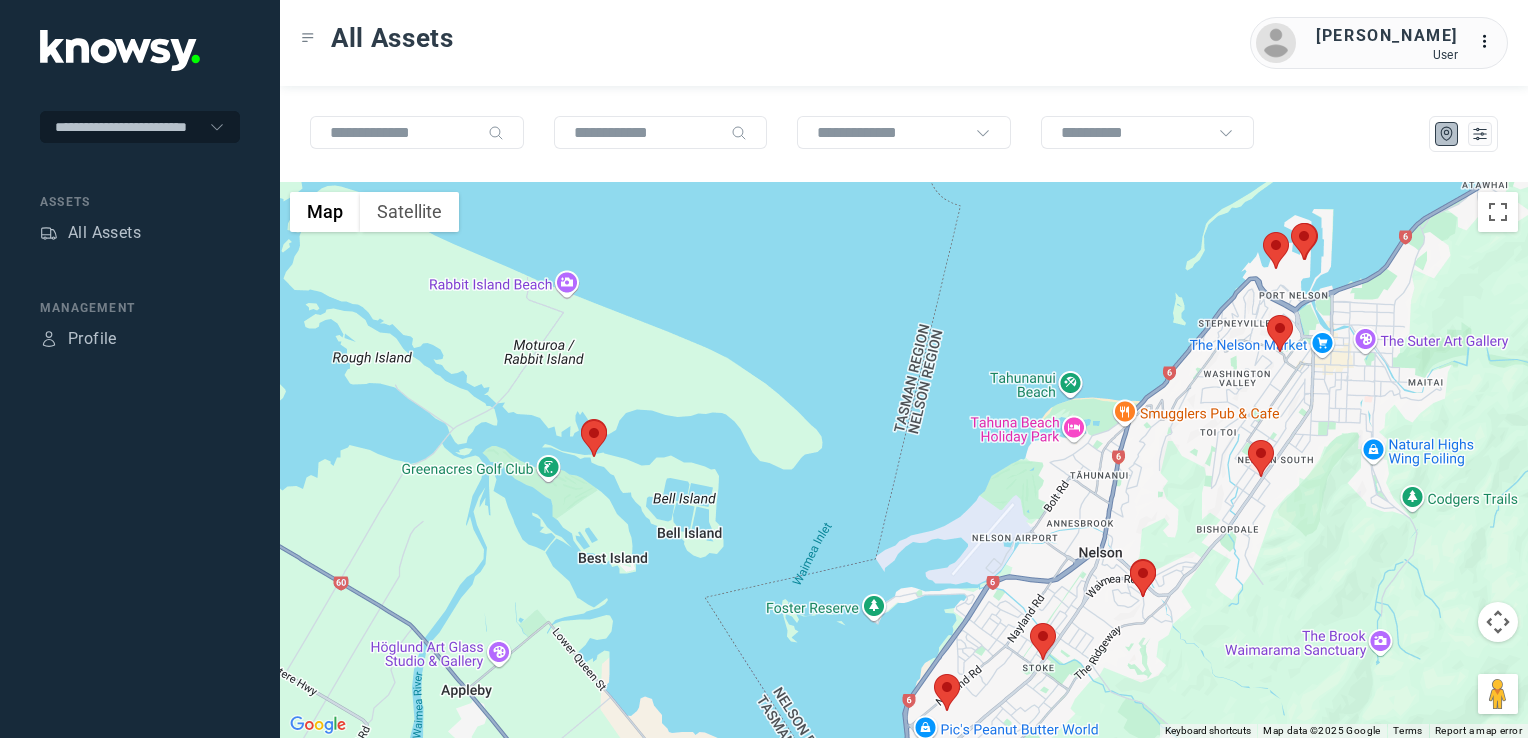 click 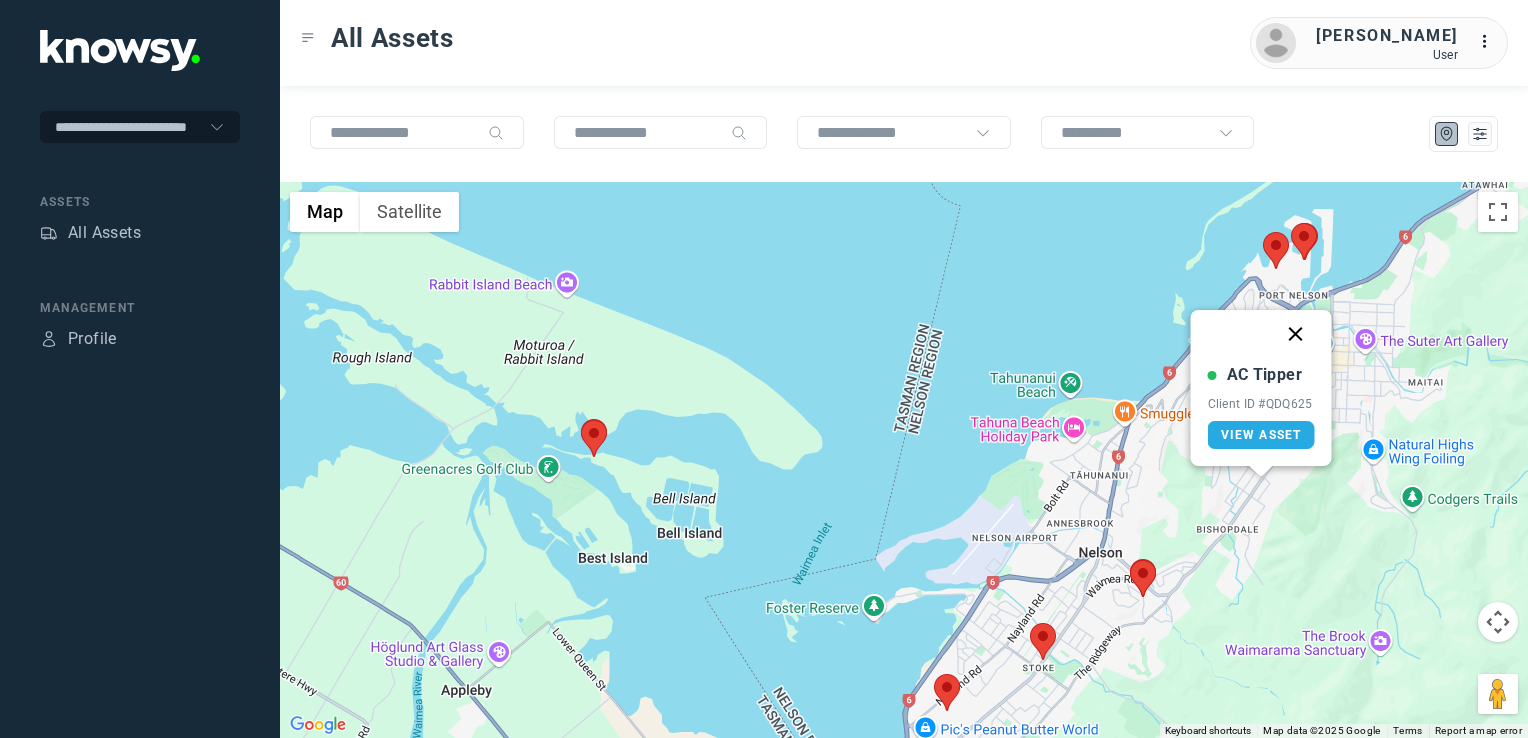 click 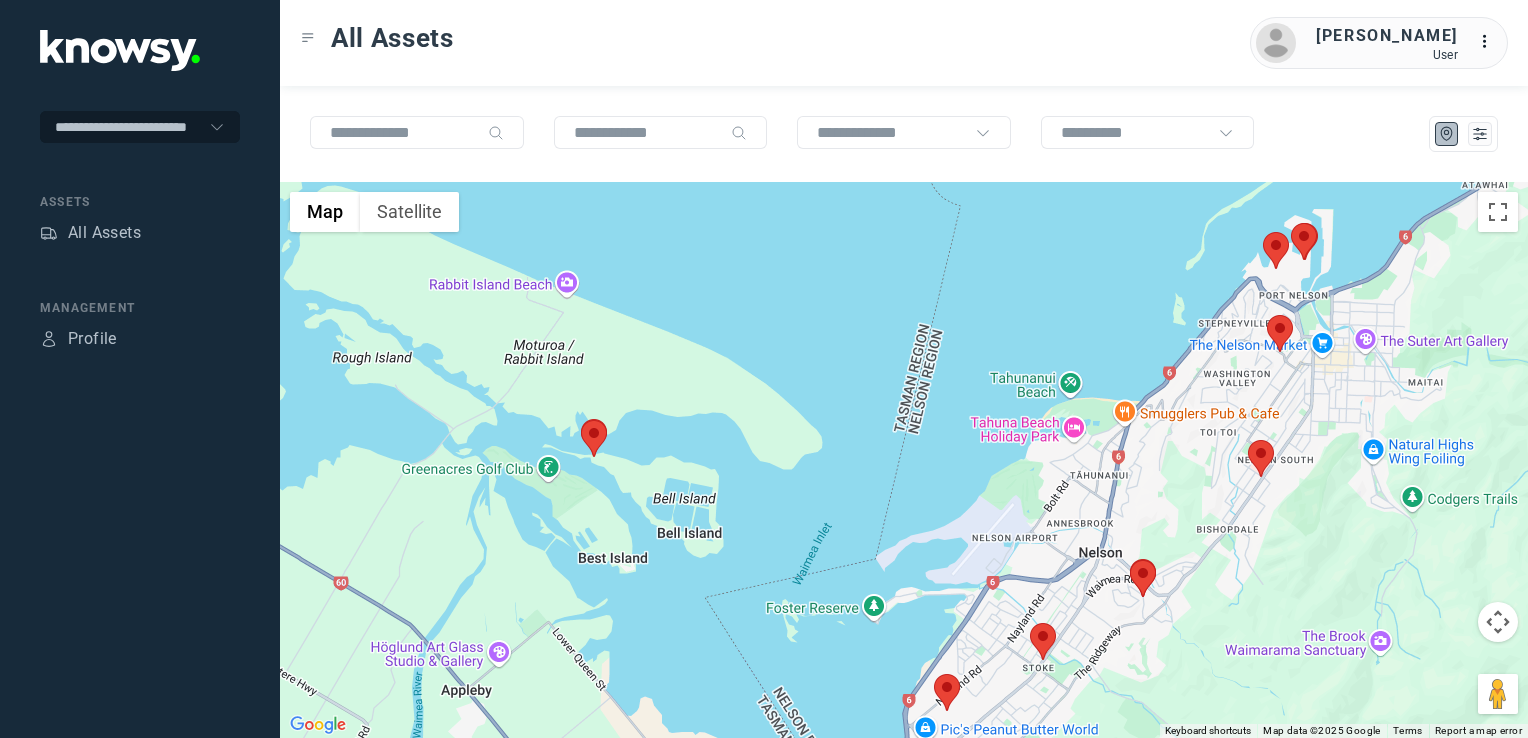 click 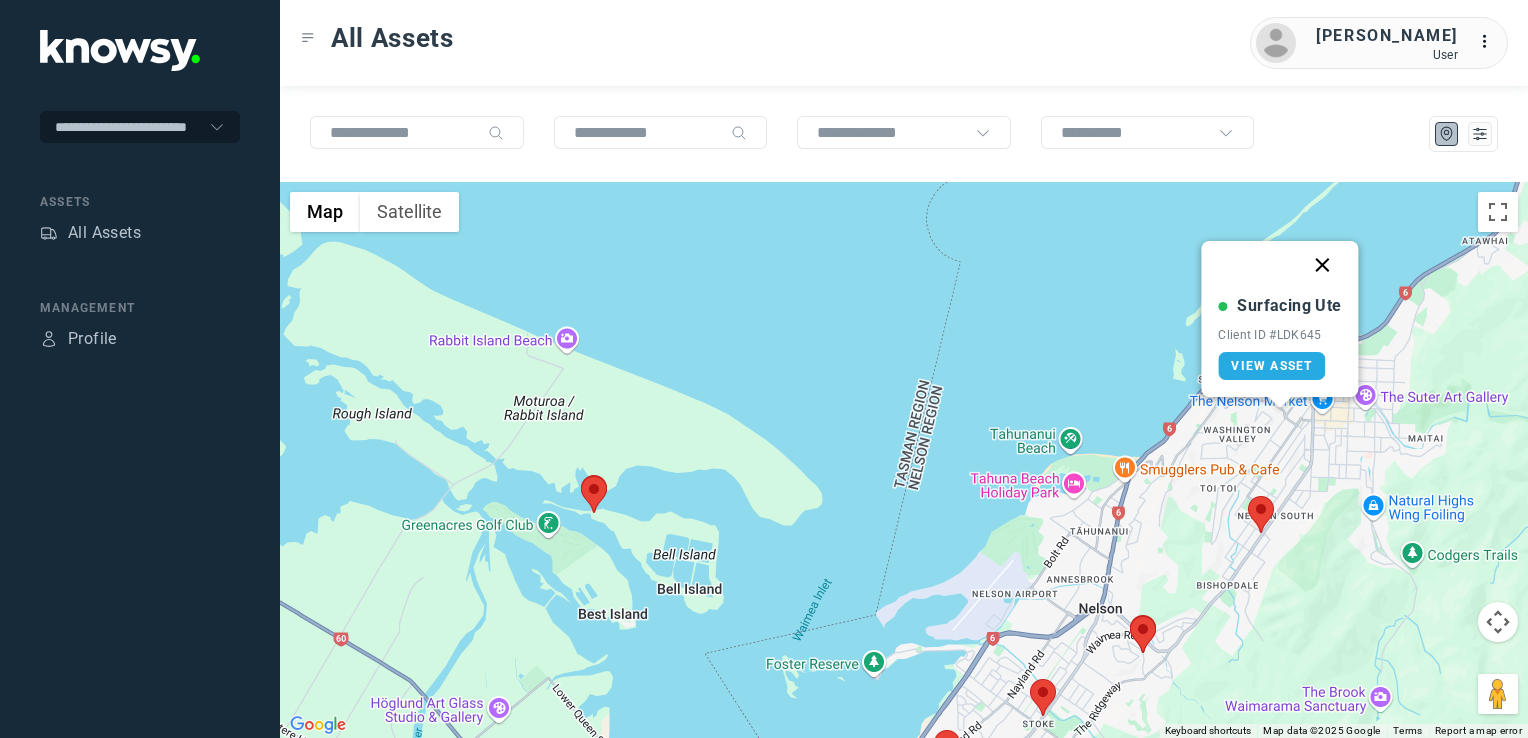click 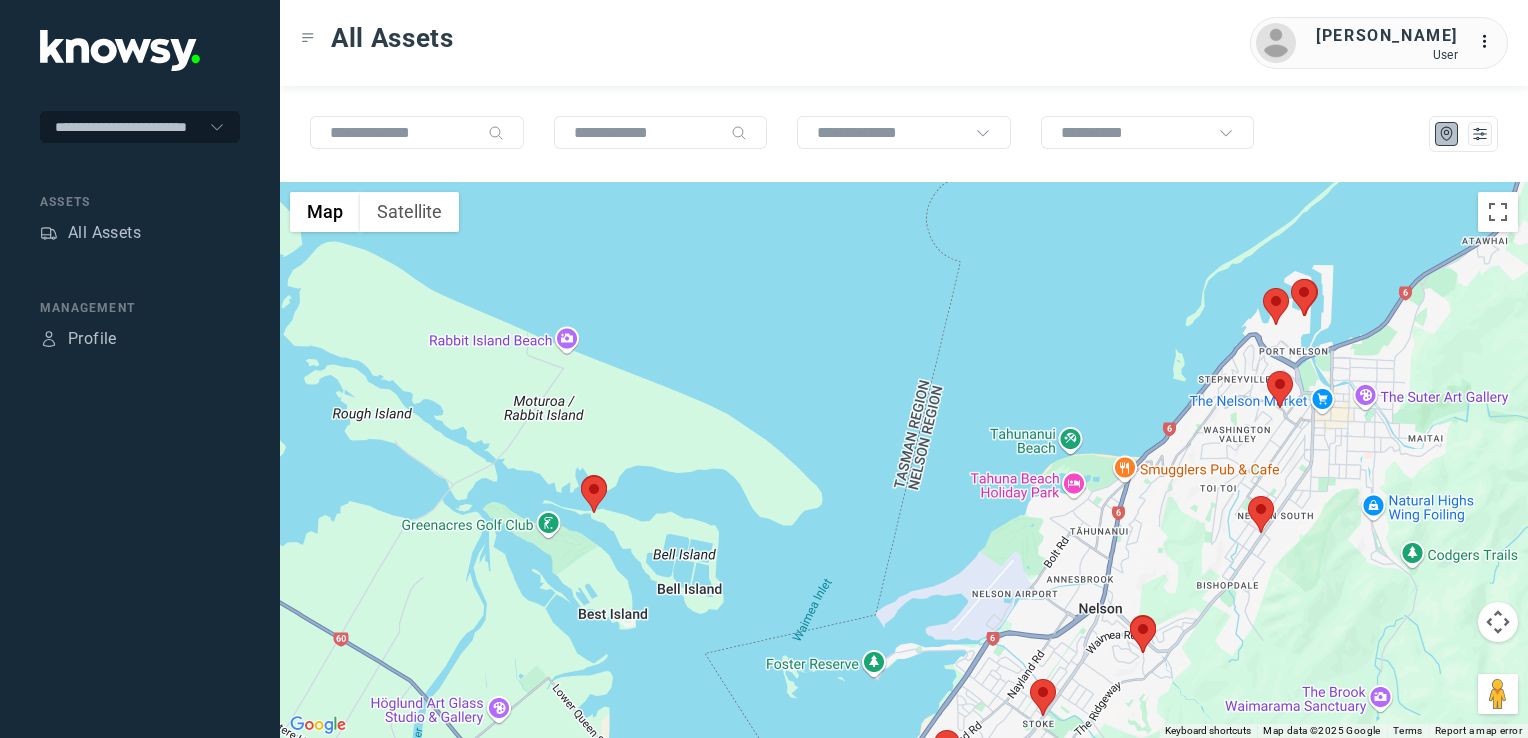 drag, startPoint x: 1076, startPoint y: 546, endPoint x: 1132, endPoint y: 466, distance: 97.65244 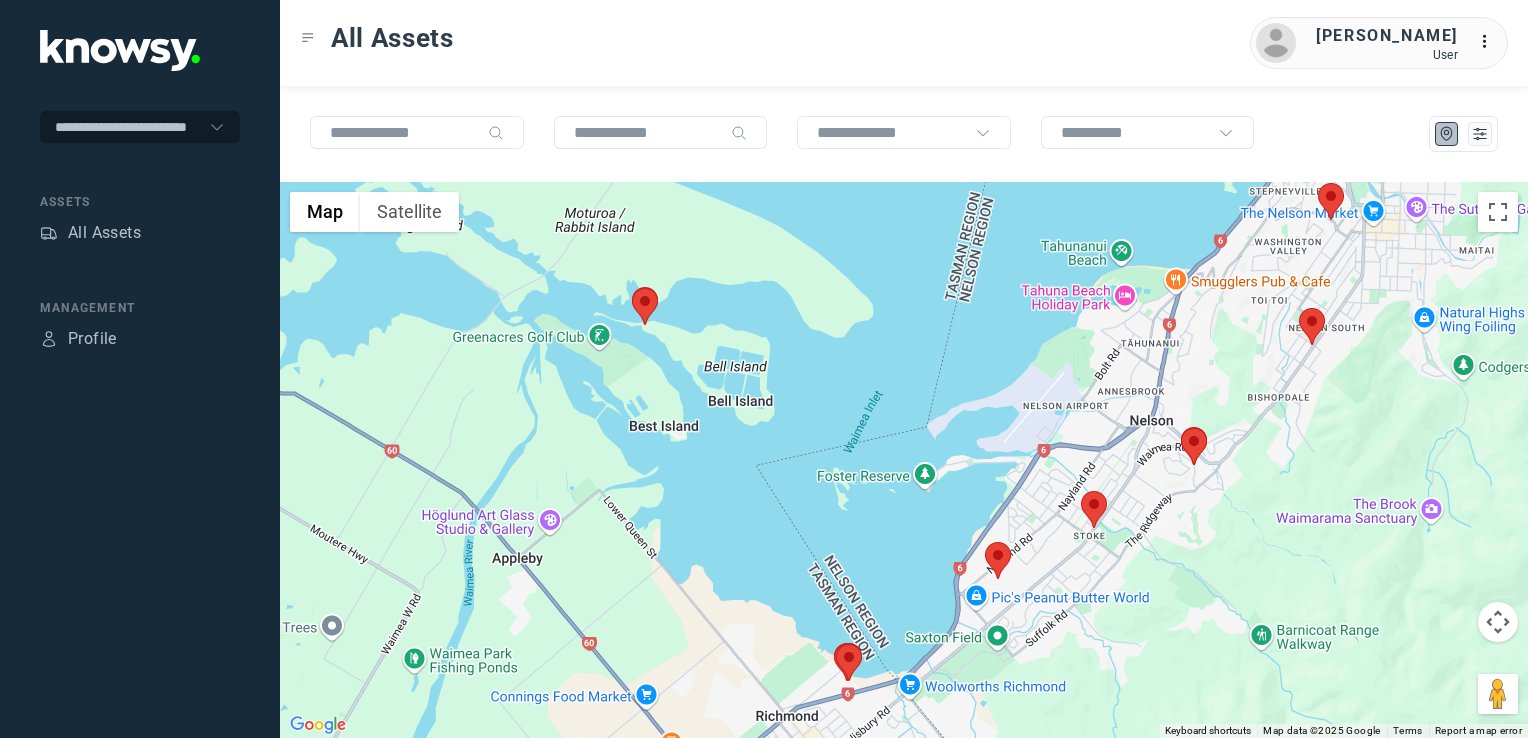 click on "To navigate, press the arrow keys." 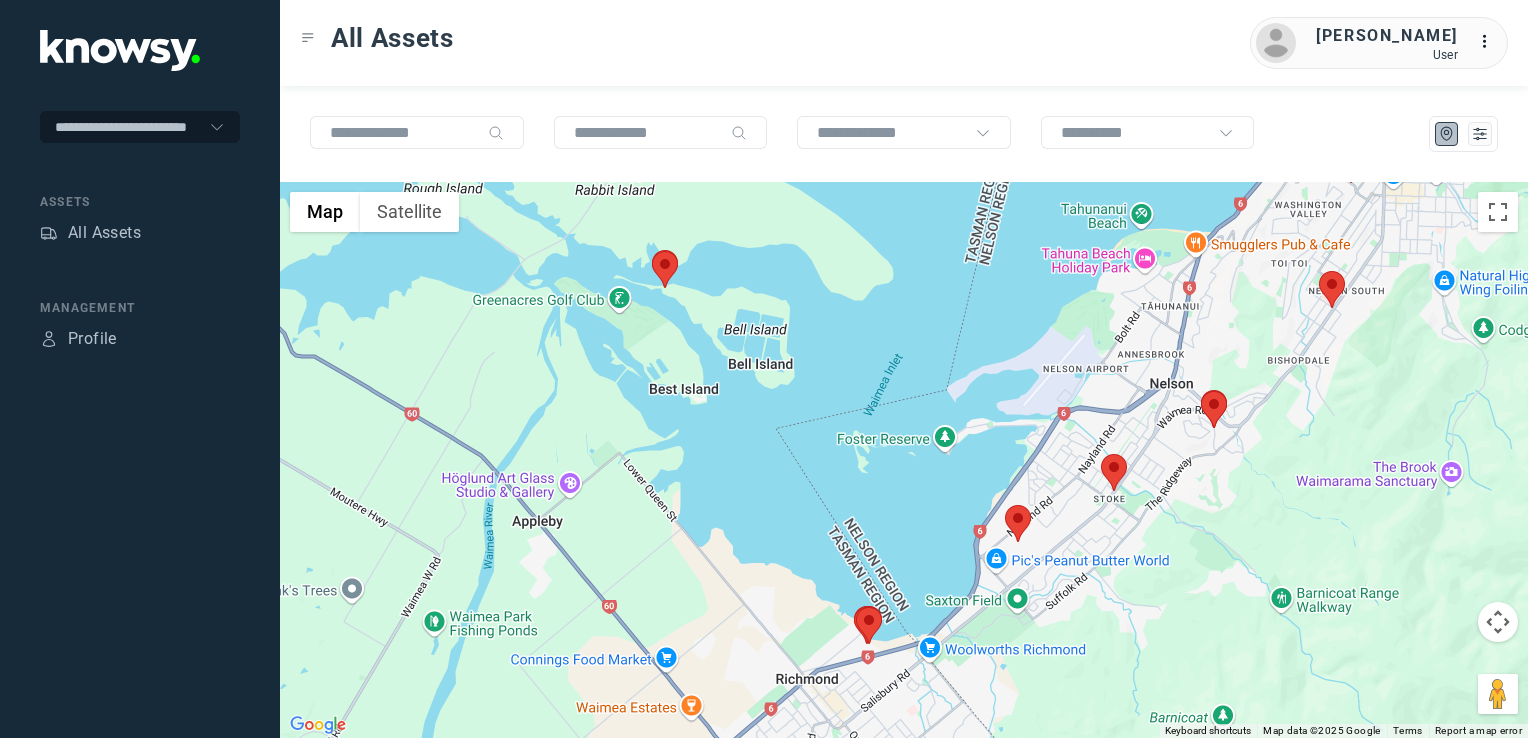 click 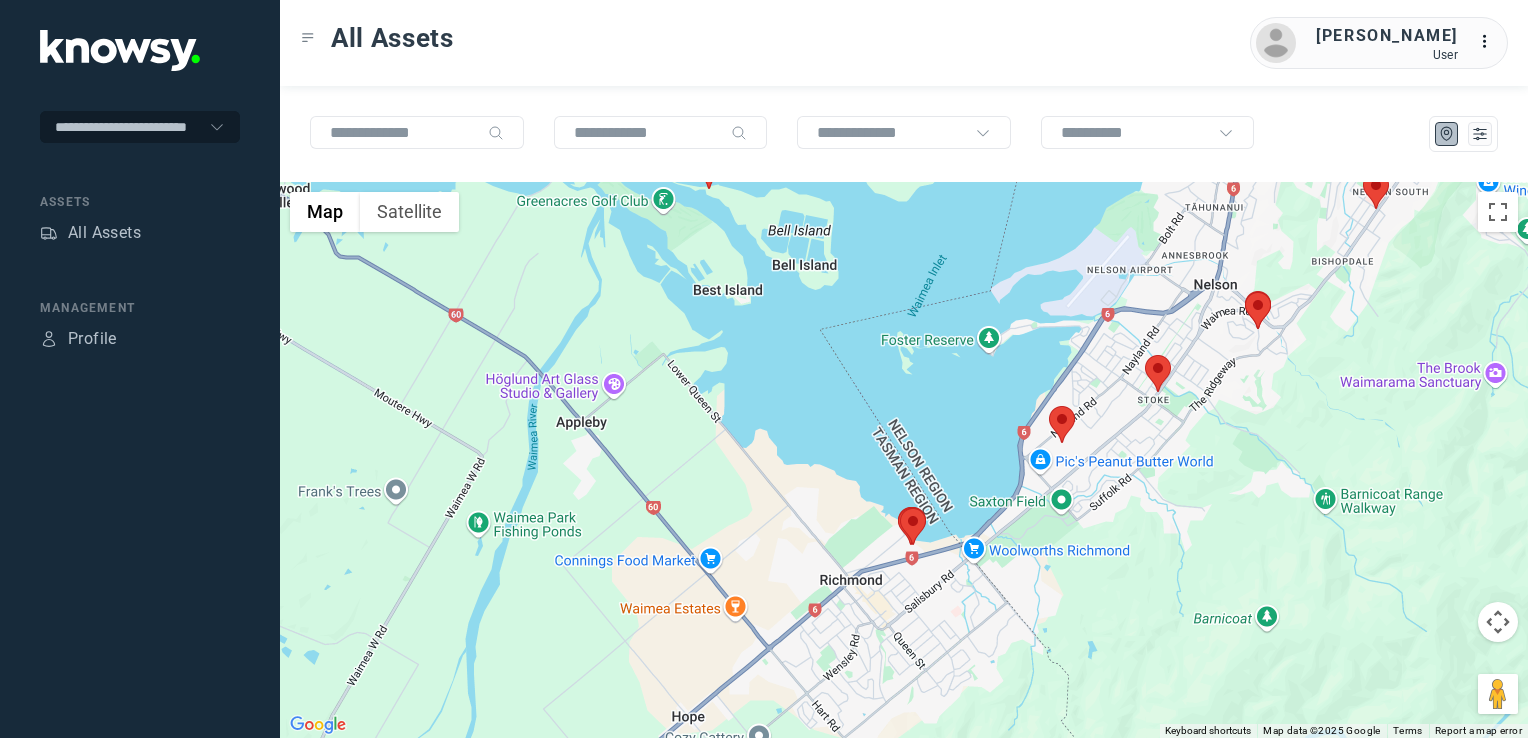 click on "To navigate, press the arrow keys." 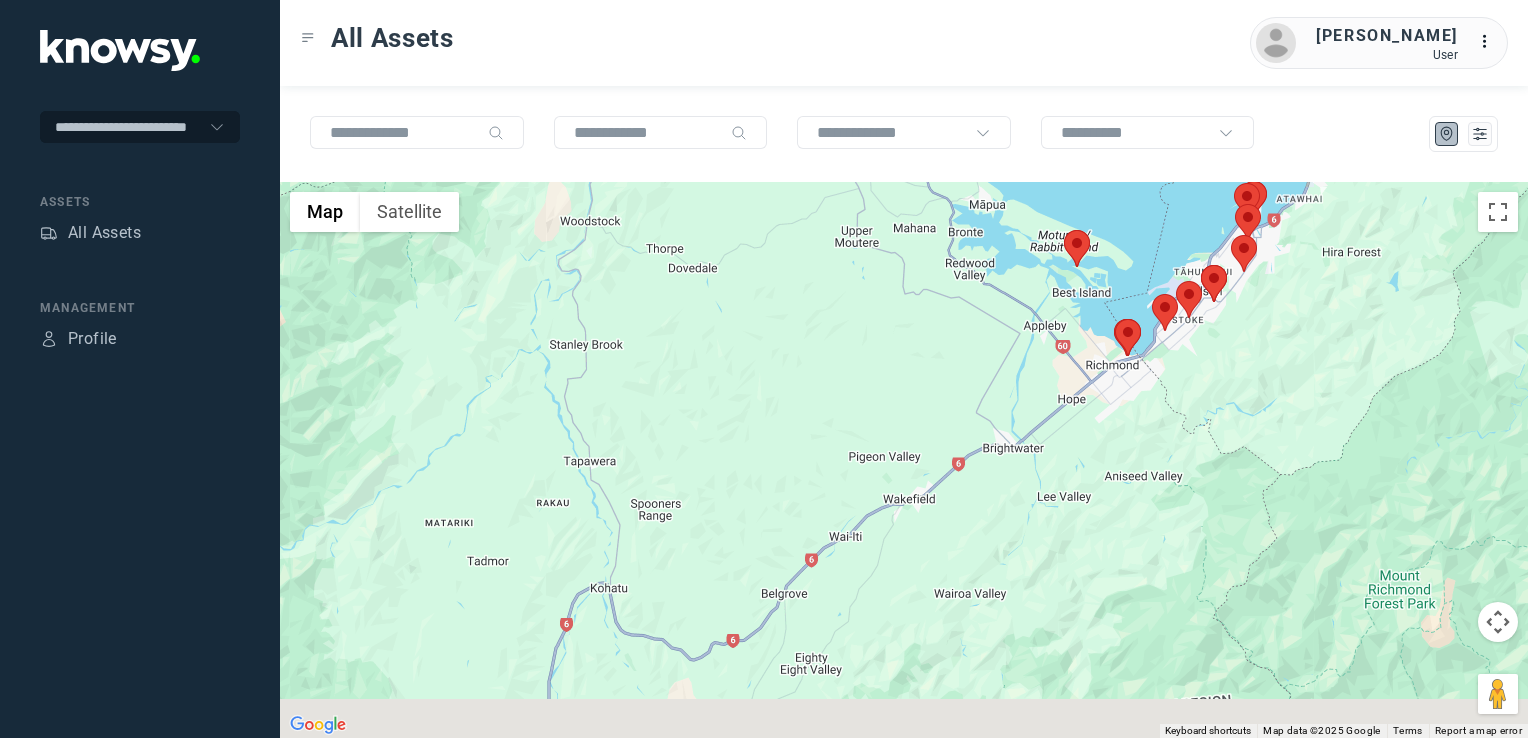 drag, startPoint x: 978, startPoint y: 531, endPoint x: 1071, endPoint y: 399, distance: 161.47136 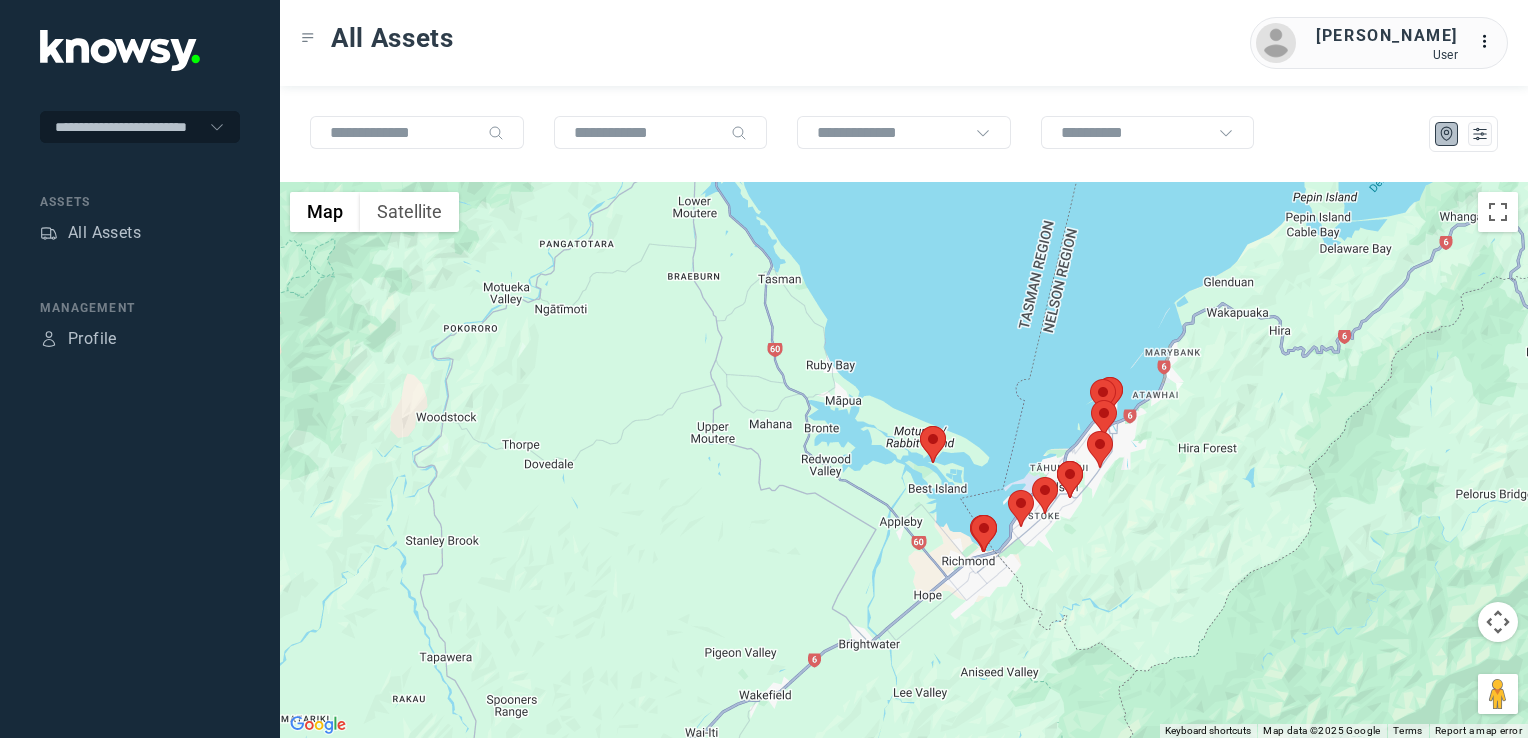 drag, startPoint x: 1071, startPoint y: 399, endPoint x: 852, endPoint y: 697, distance: 369.81754 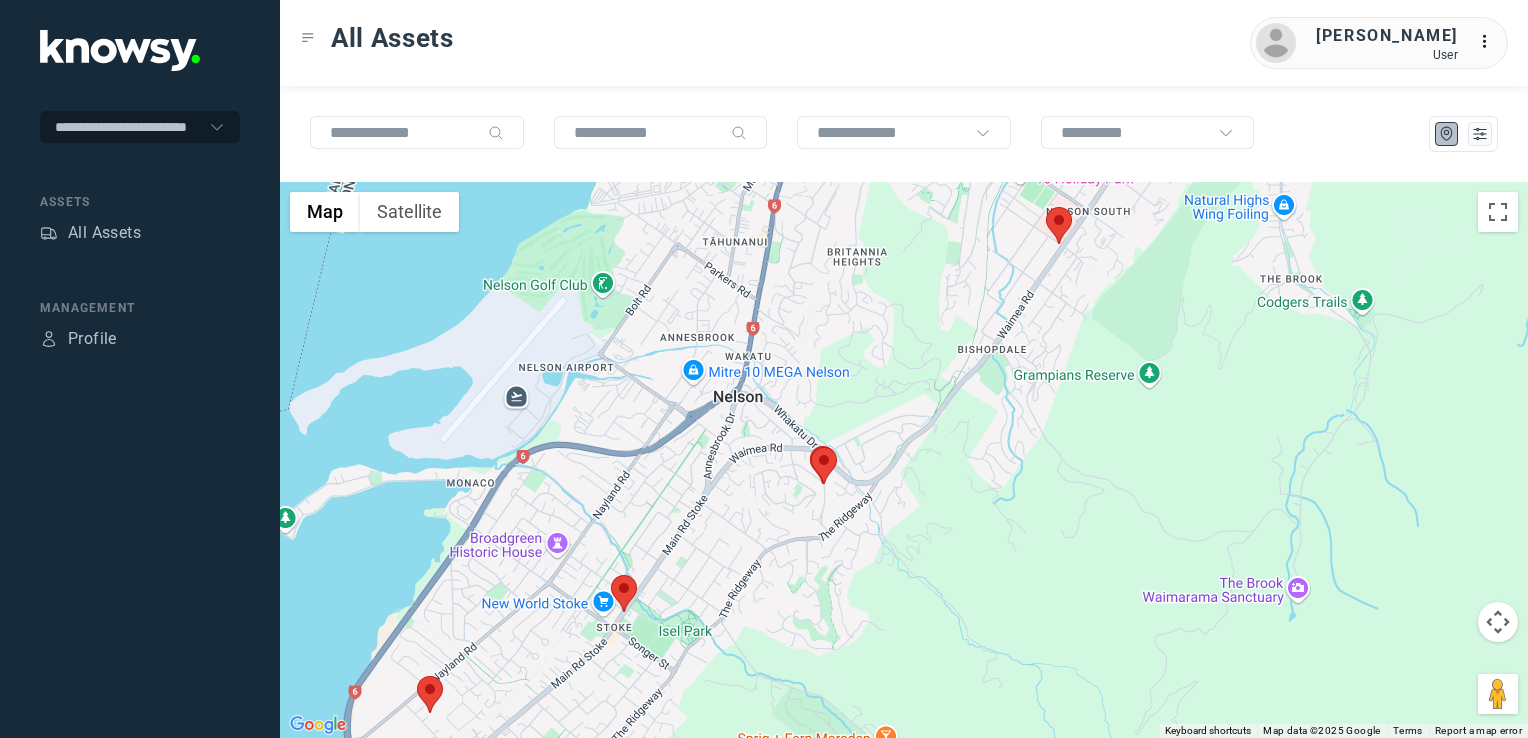 click on "To navigate, press the arrow keys." 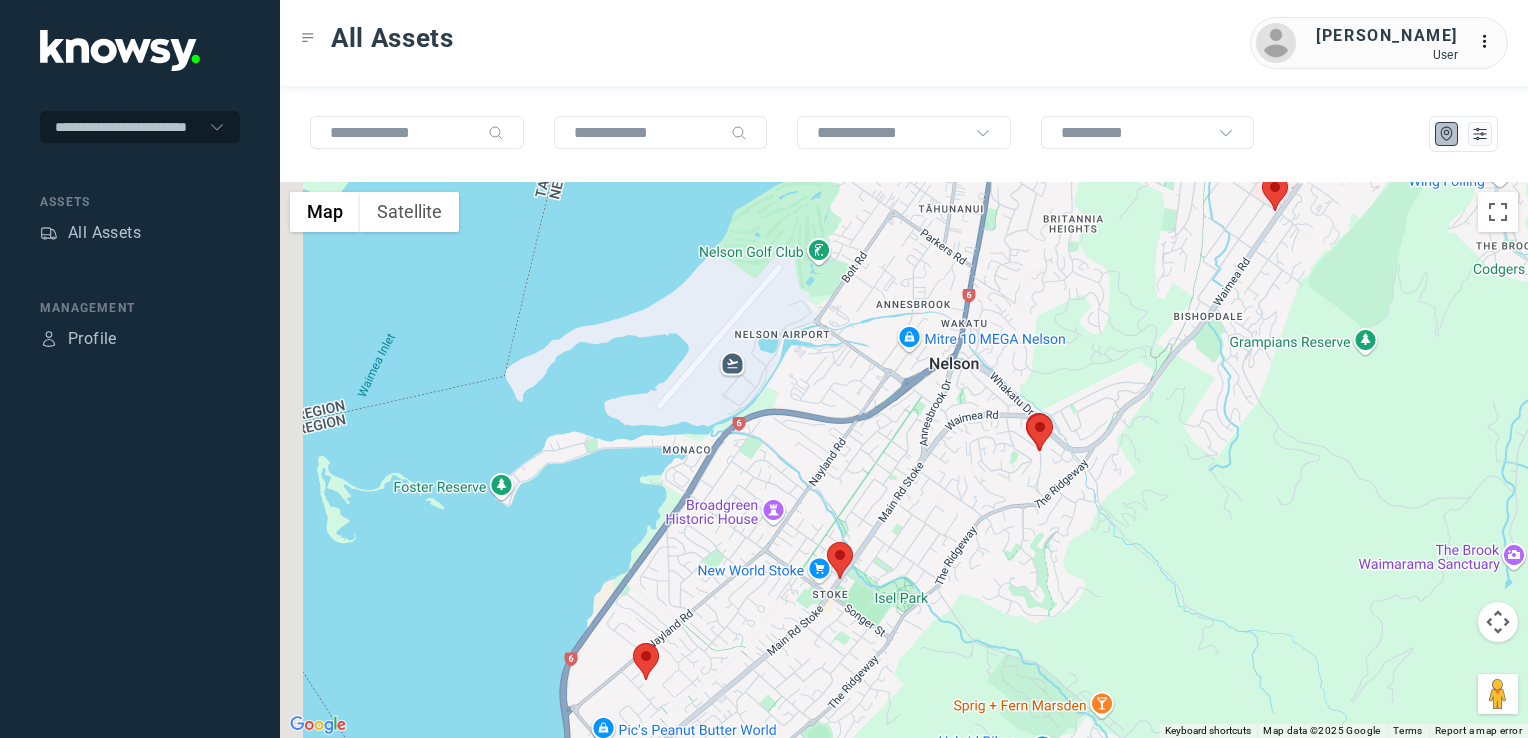 drag, startPoint x: 554, startPoint y: 683, endPoint x: 772, endPoint y: 650, distance: 220.48357 